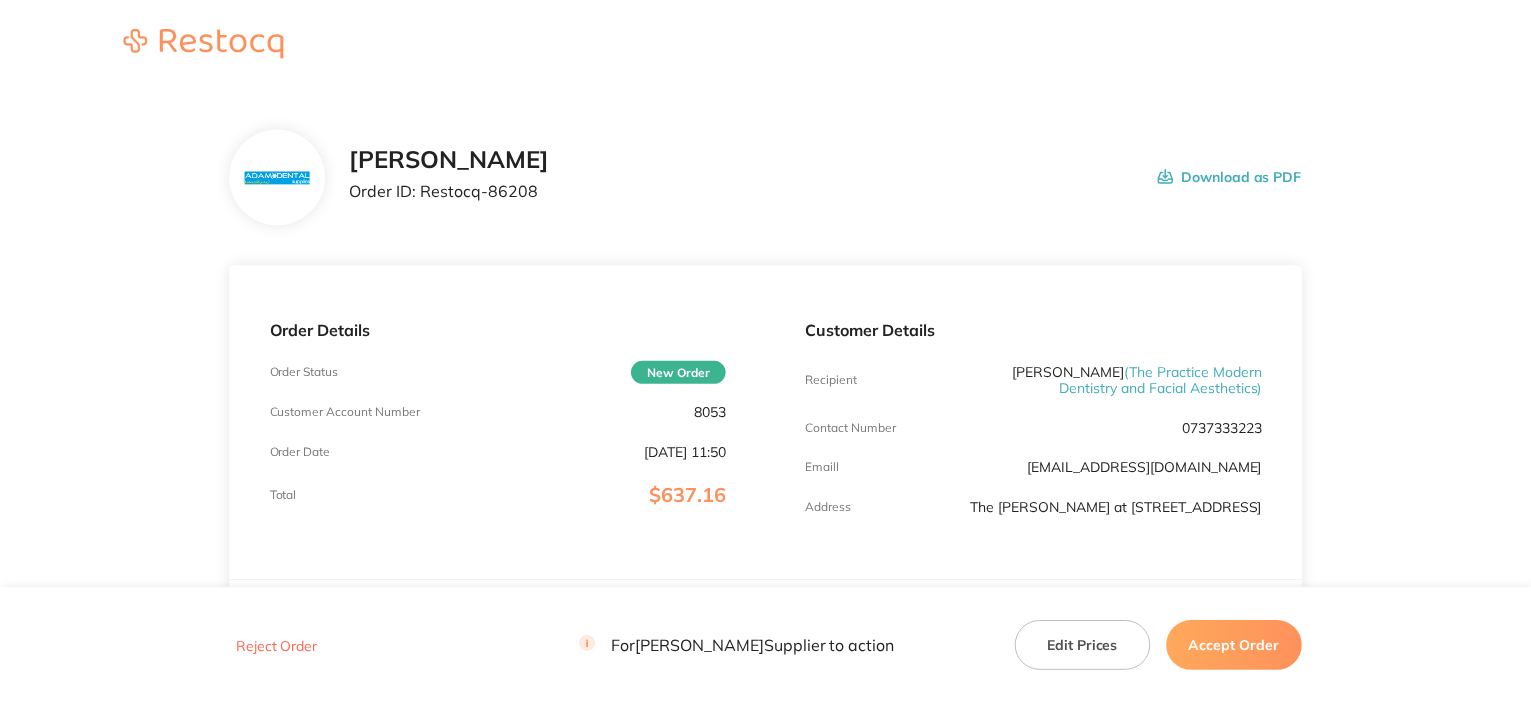 scroll, scrollTop: 0, scrollLeft: 0, axis: both 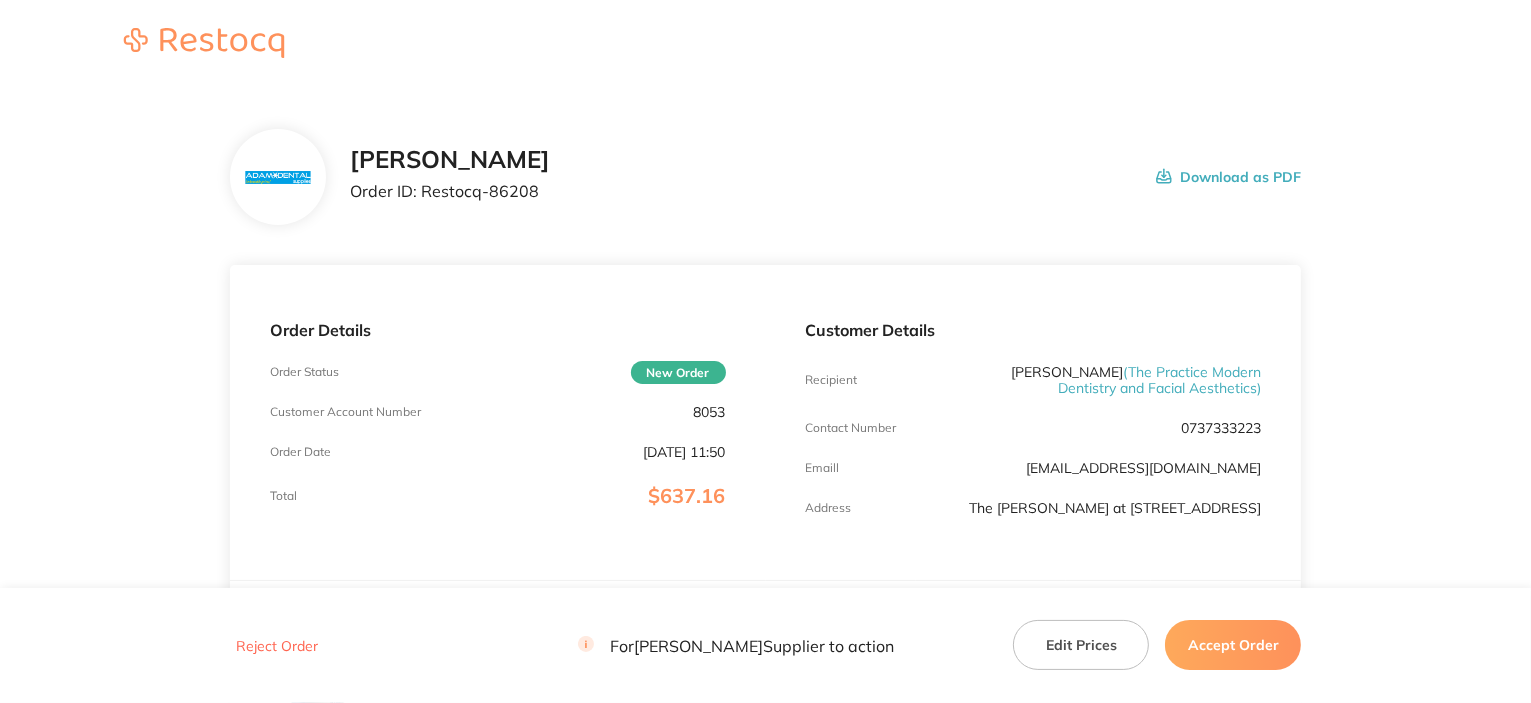 click on "8053" at bounding box center [710, 412] 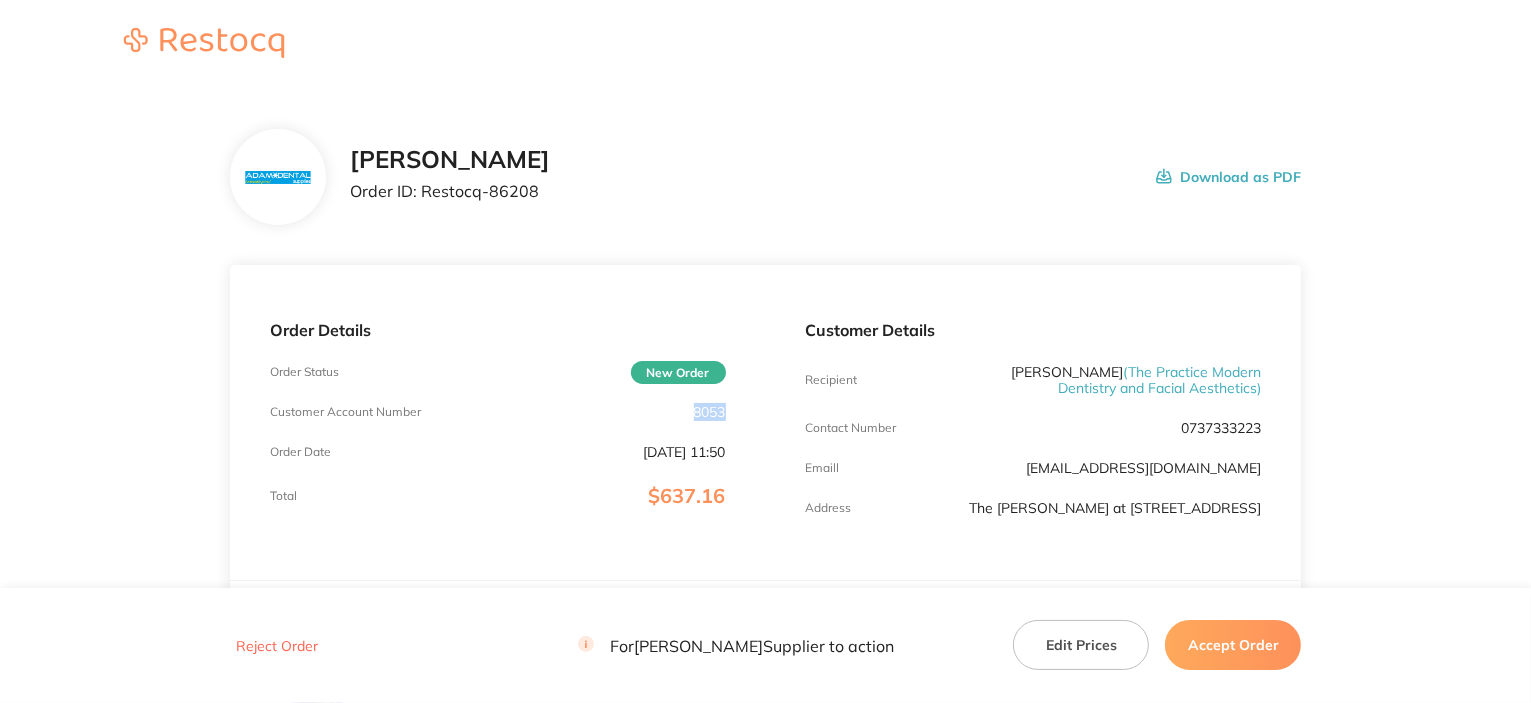 click on "8053" at bounding box center (710, 412) 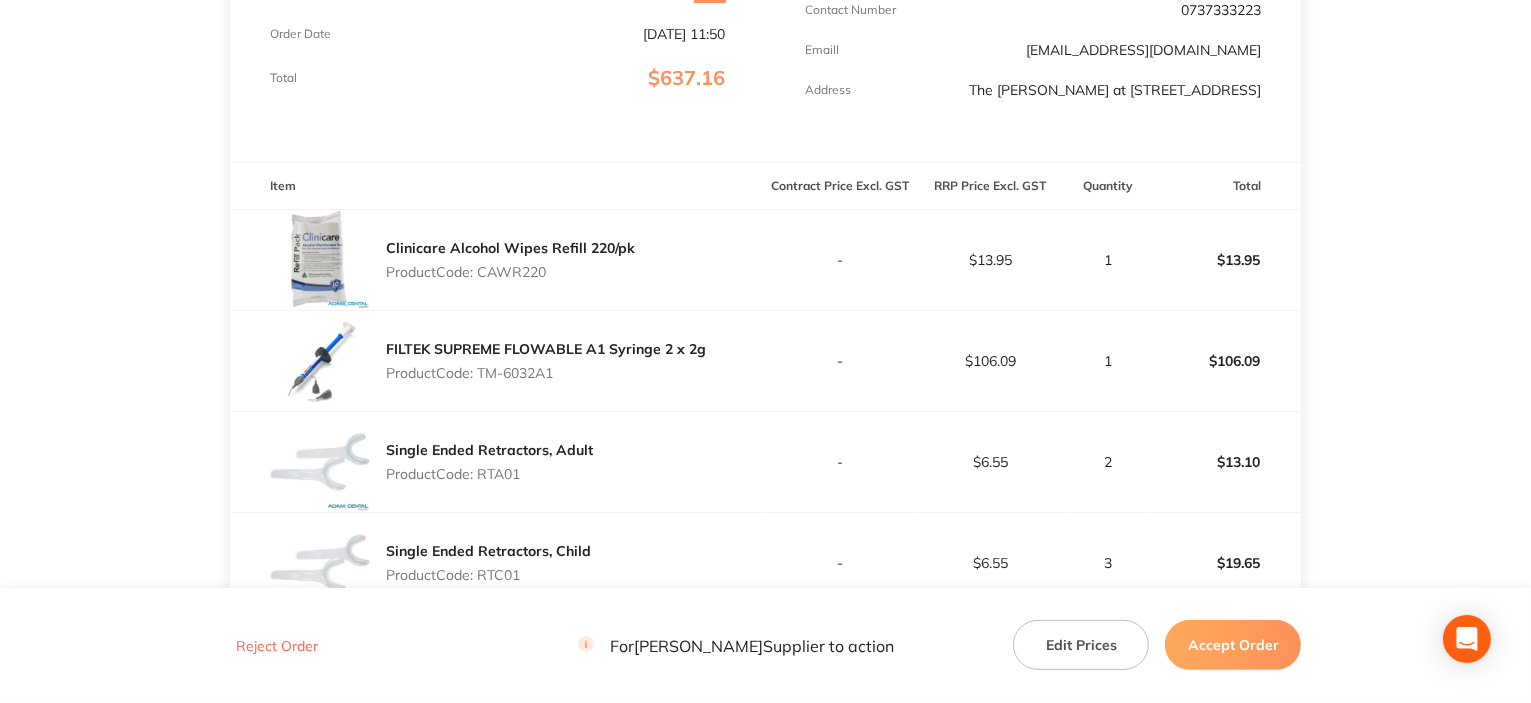 scroll, scrollTop: 500, scrollLeft: 0, axis: vertical 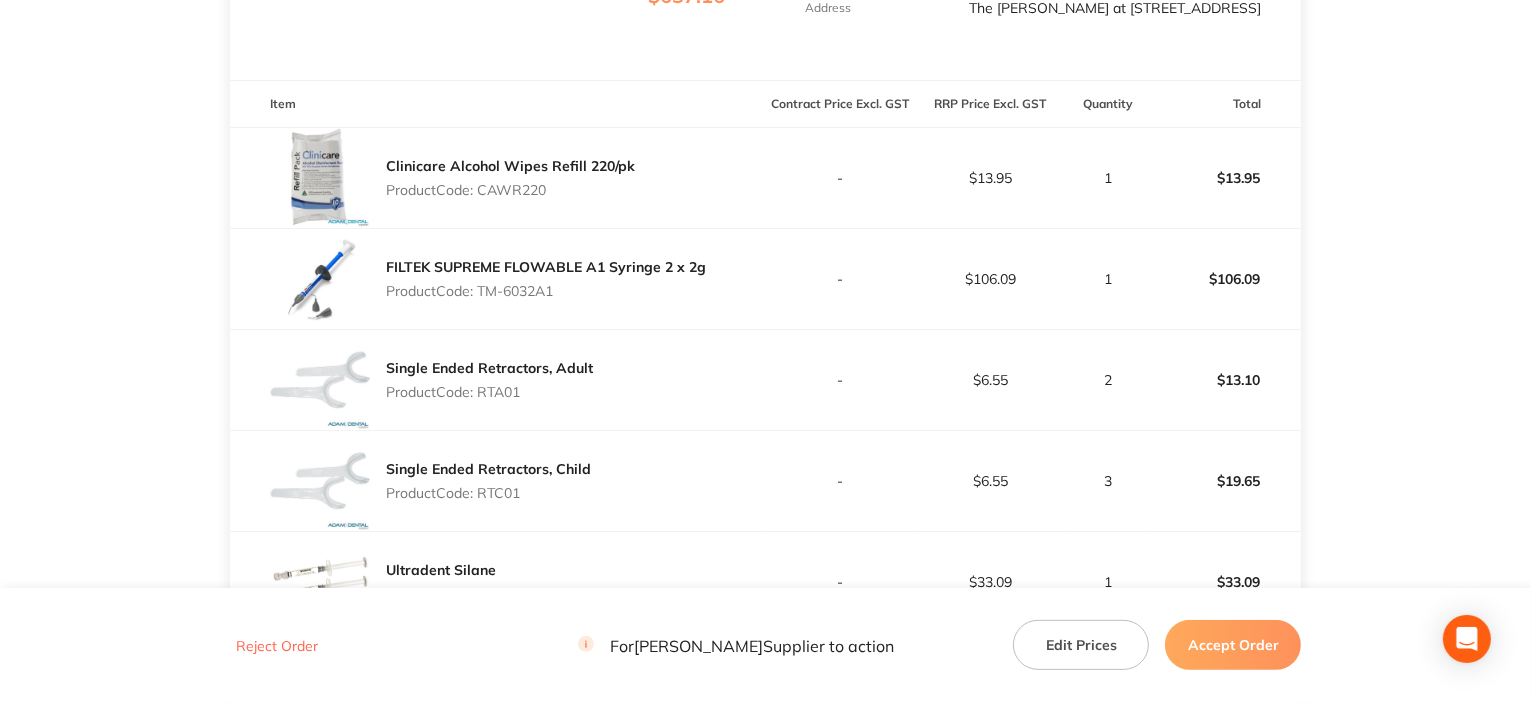 click on "Product   Code:  CAWR220" at bounding box center [510, 190] 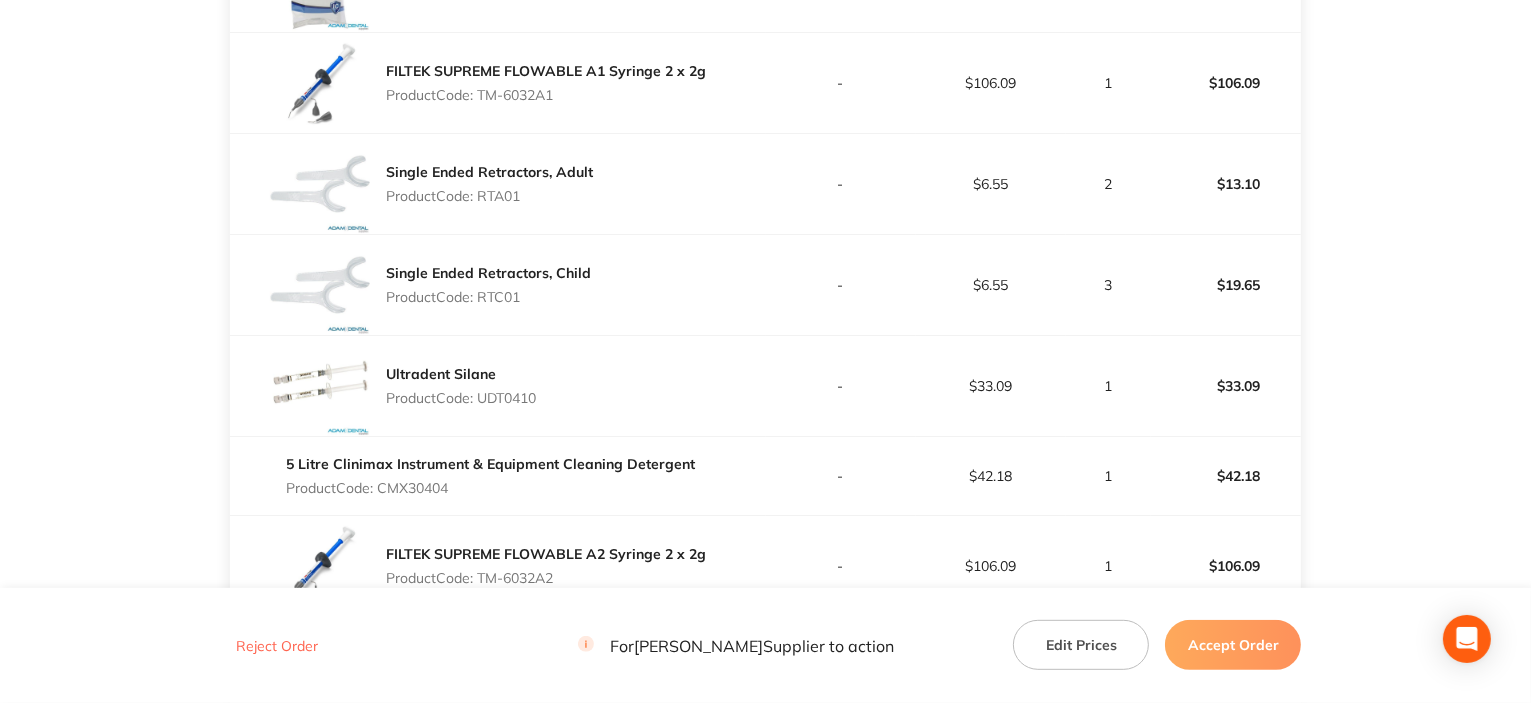 scroll, scrollTop: 700, scrollLeft: 0, axis: vertical 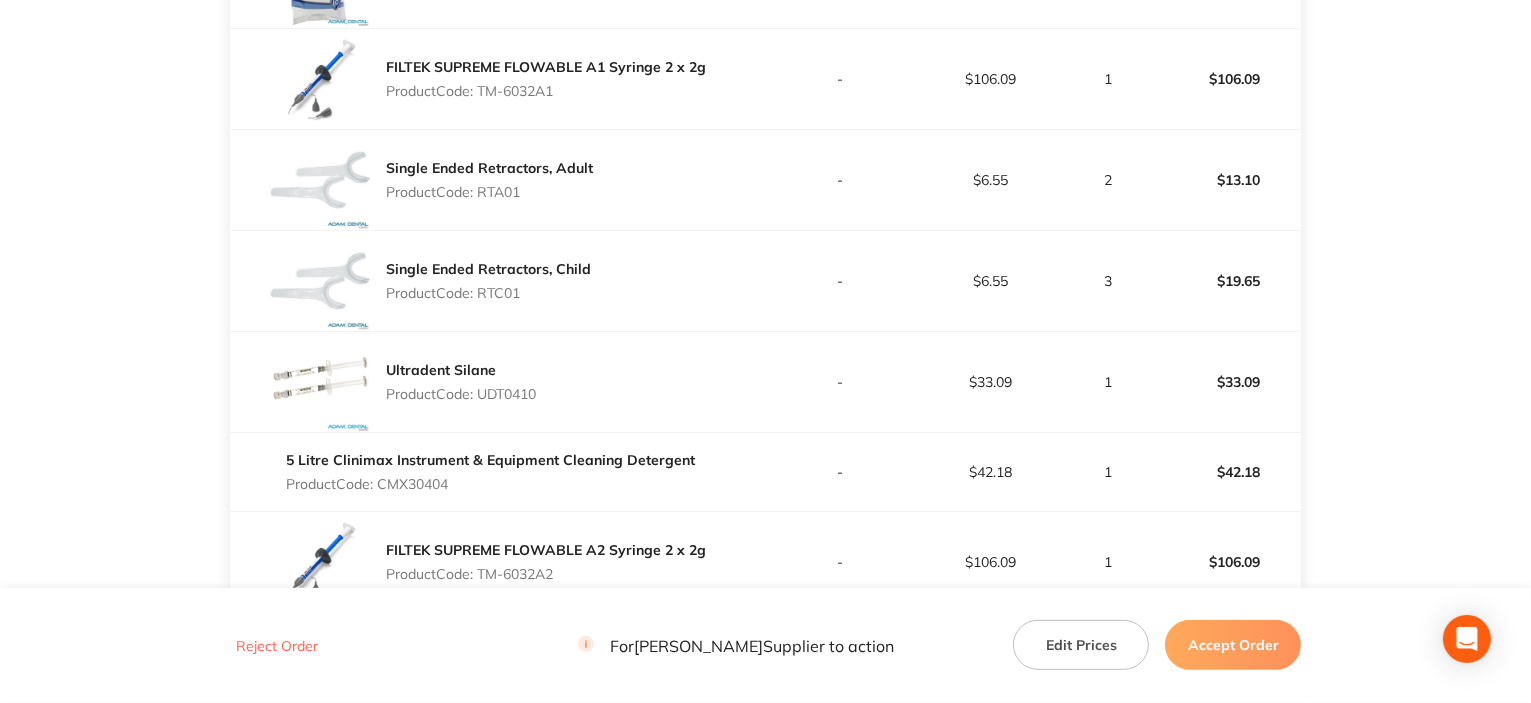 click on "Product   Code:  RTA01" at bounding box center [489, 192] 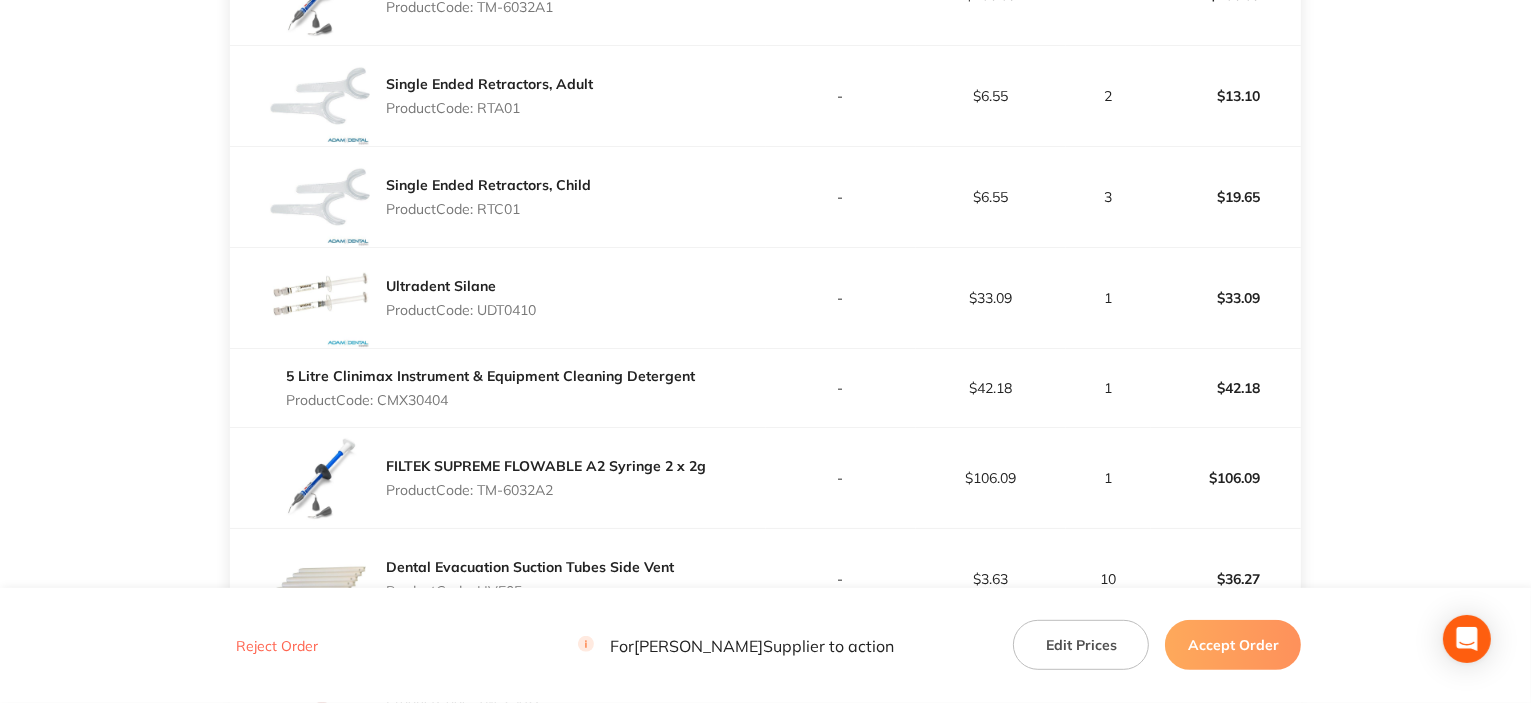 scroll, scrollTop: 900, scrollLeft: 0, axis: vertical 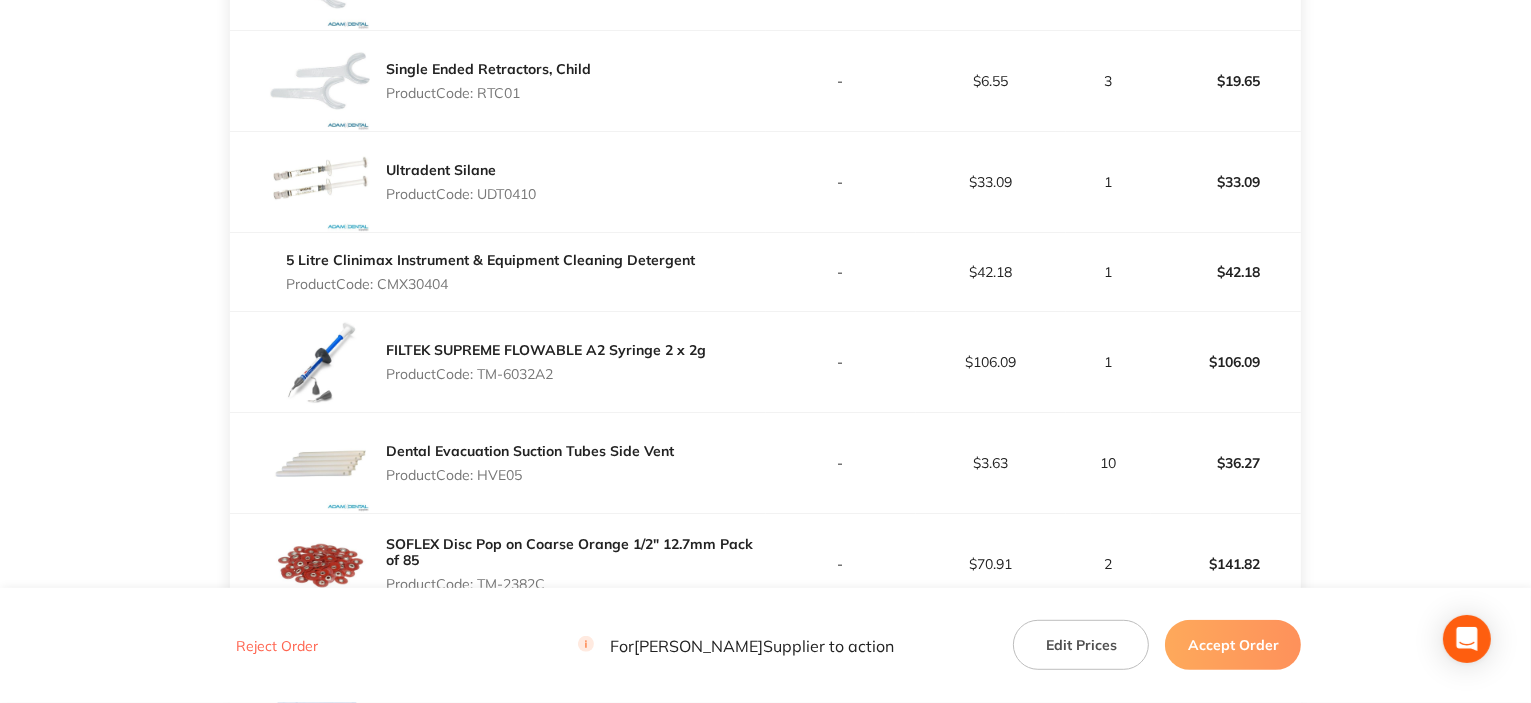 click on "Product   Code:  UDT0410" at bounding box center [461, 194] 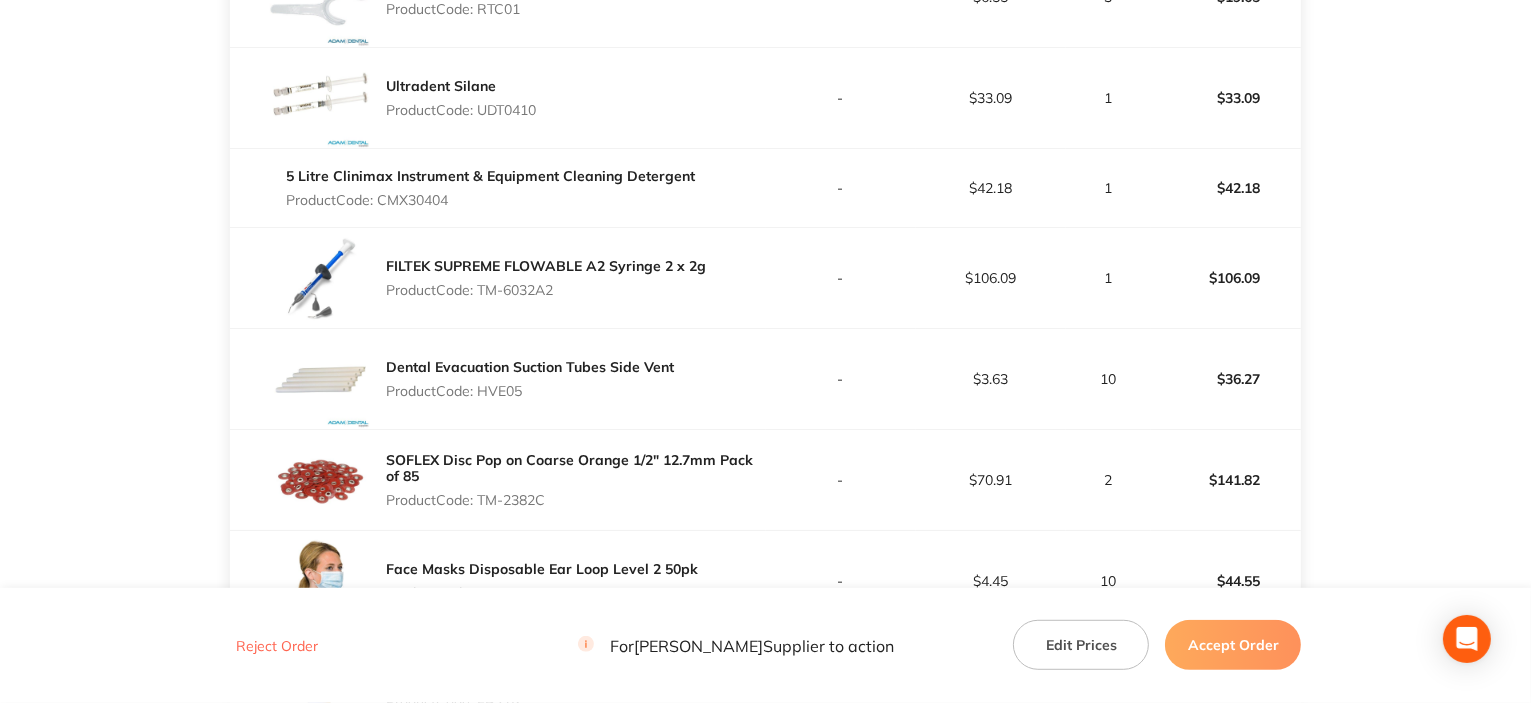 scroll, scrollTop: 1000, scrollLeft: 0, axis: vertical 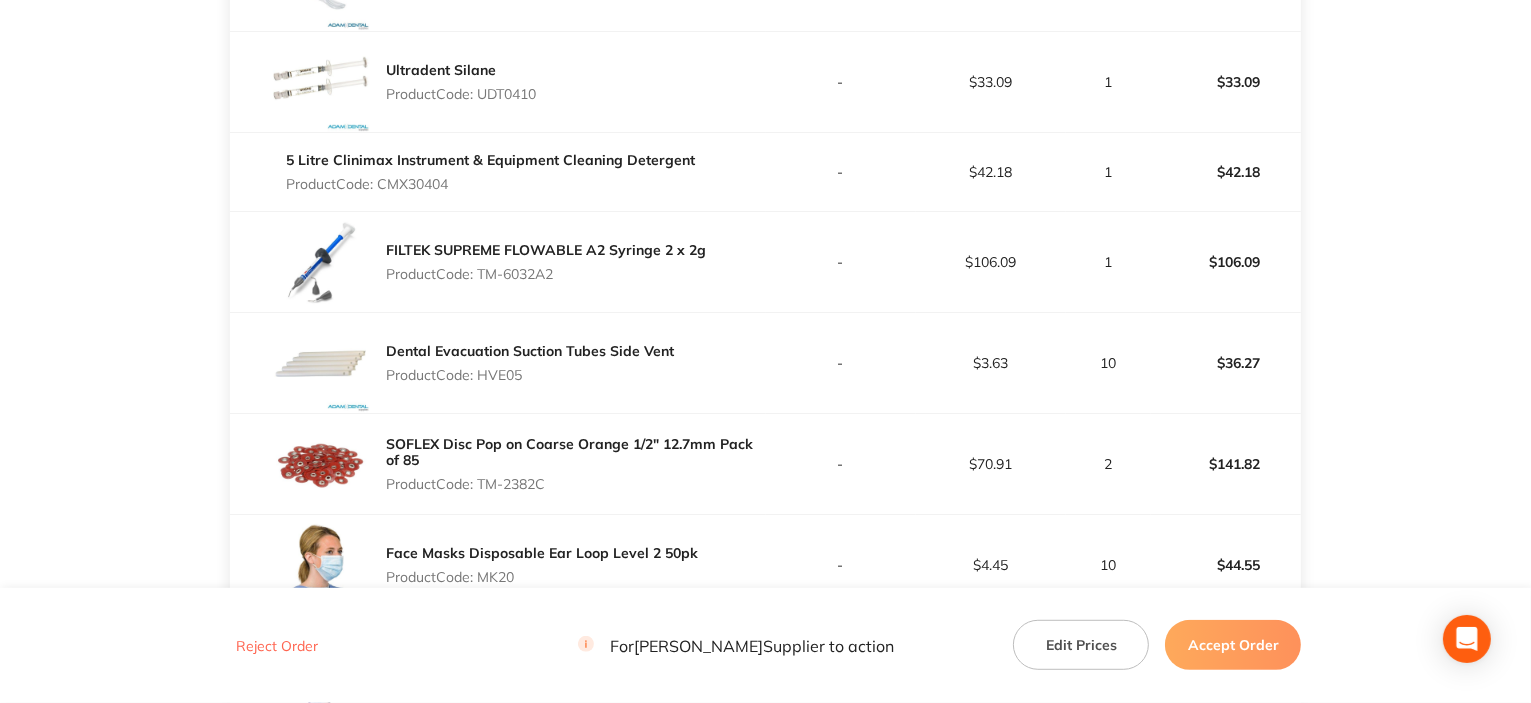 drag, startPoint x: 479, startPoint y: 293, endPoint x: 569, endPoint y: 283, distance: 90.55385 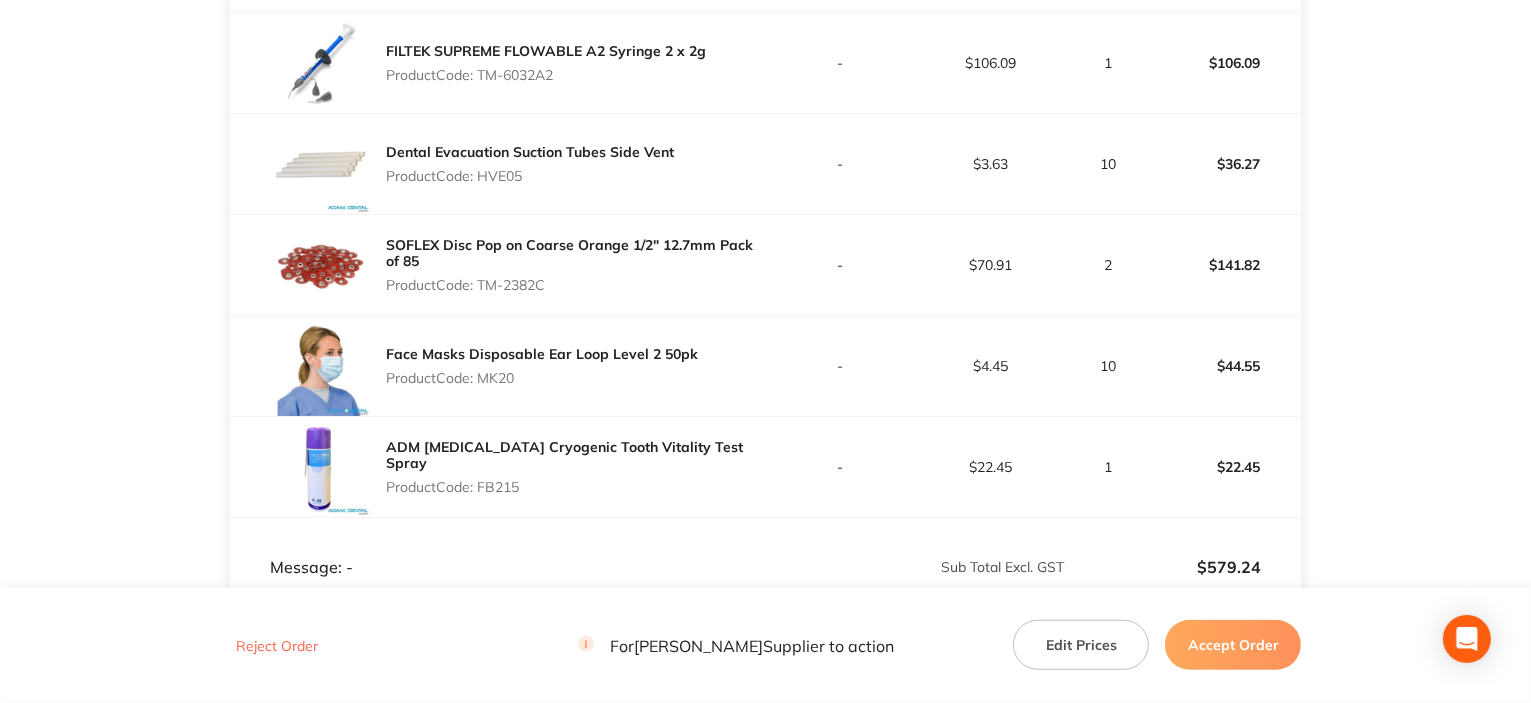 scroll, scrollTop: 1200, scrollLeft: 0, axis: vertical 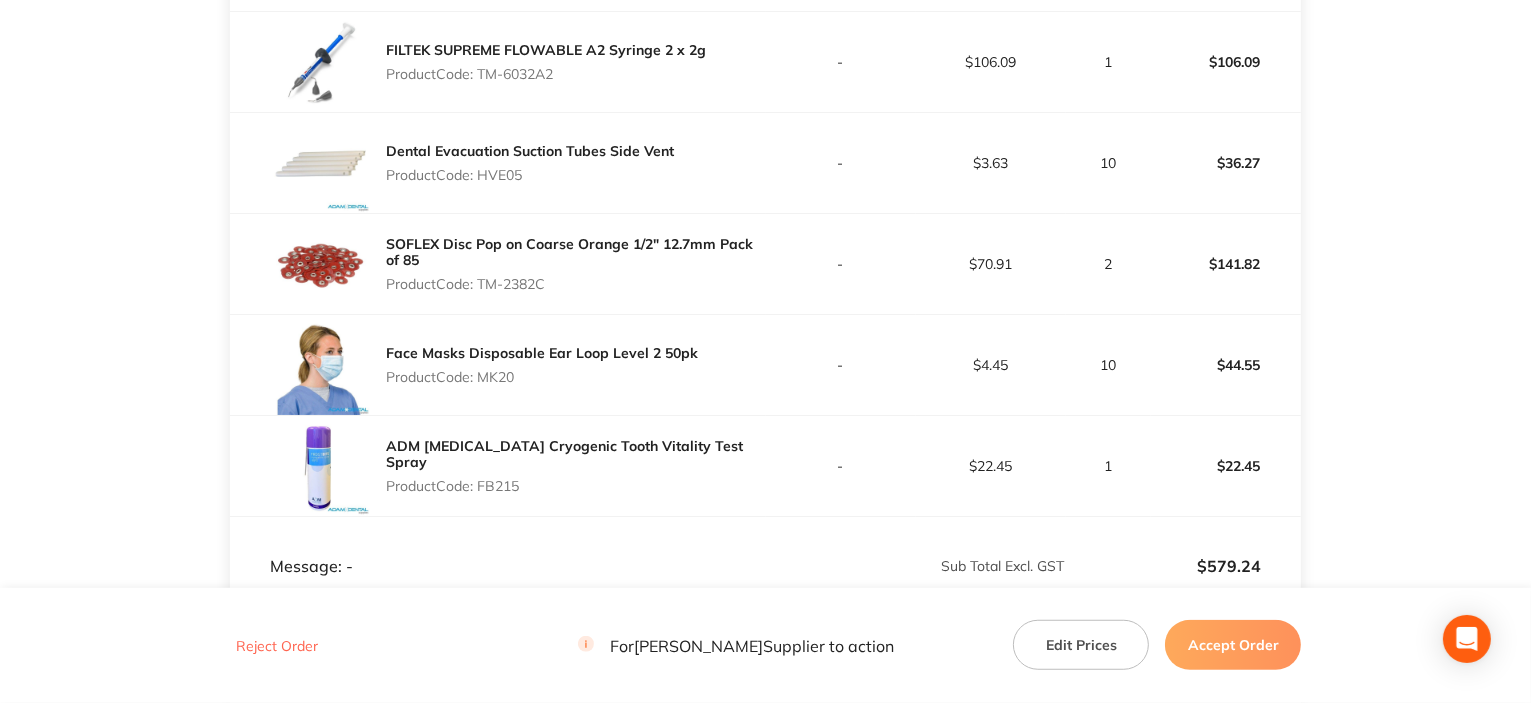 drag, startPoint x: 495, startPoint y: 181, endPoint x: 501, endPoint y: 190, distance: 10.816654 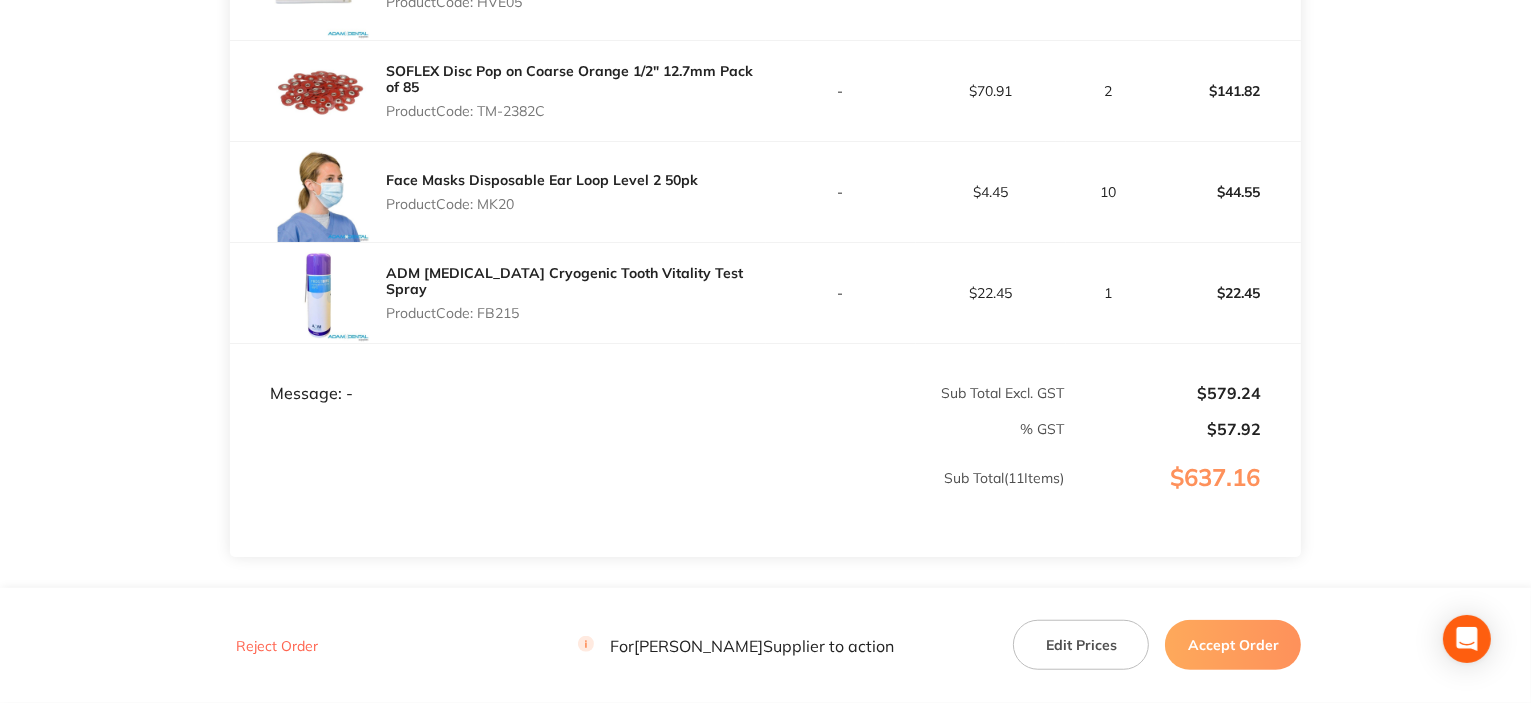 scroll, scrollTop: 1400, scrollLeft: 0, axis: vertical 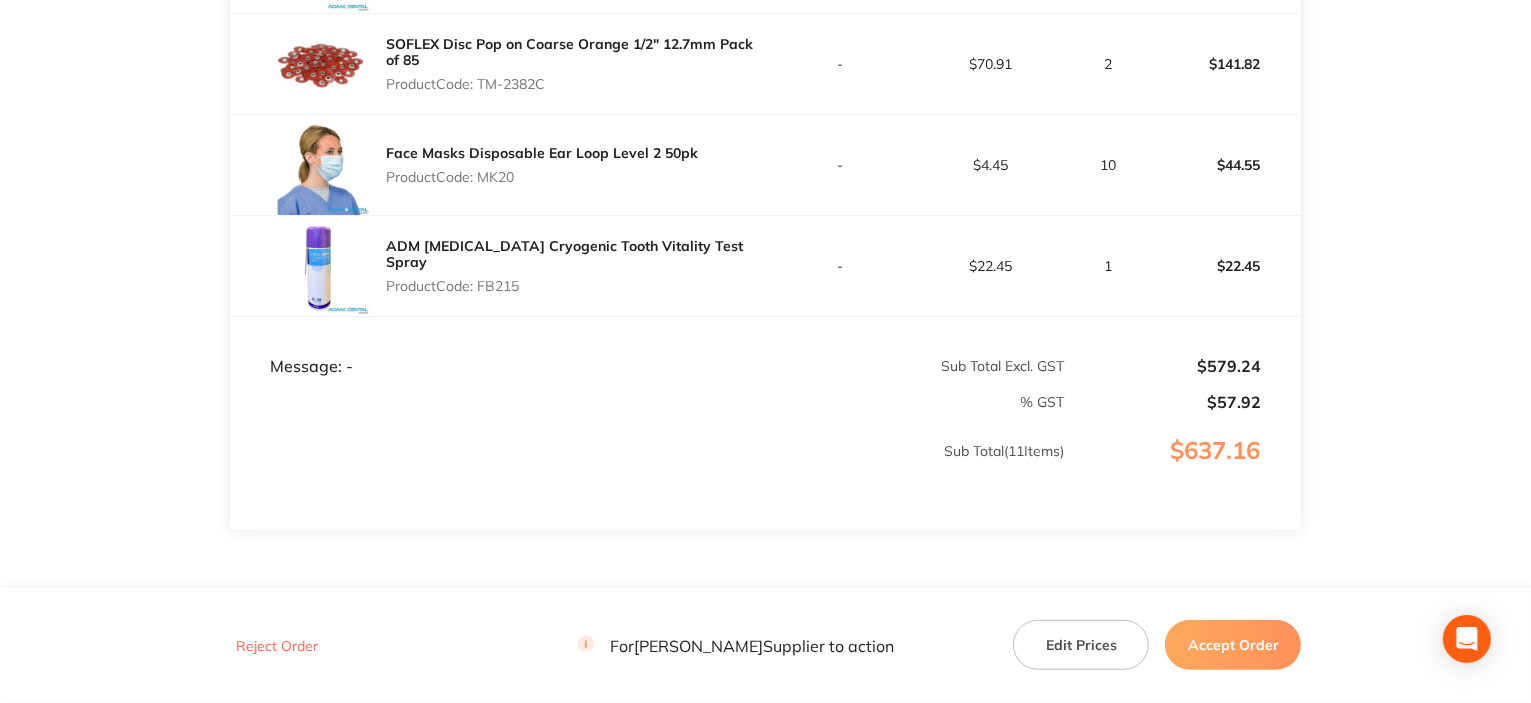 click on "ADM [MEDICAL_DATA] Cryogenic Tooth Vitality Test Spray Product   Code:  FB215" at bounding box center (576, 266) 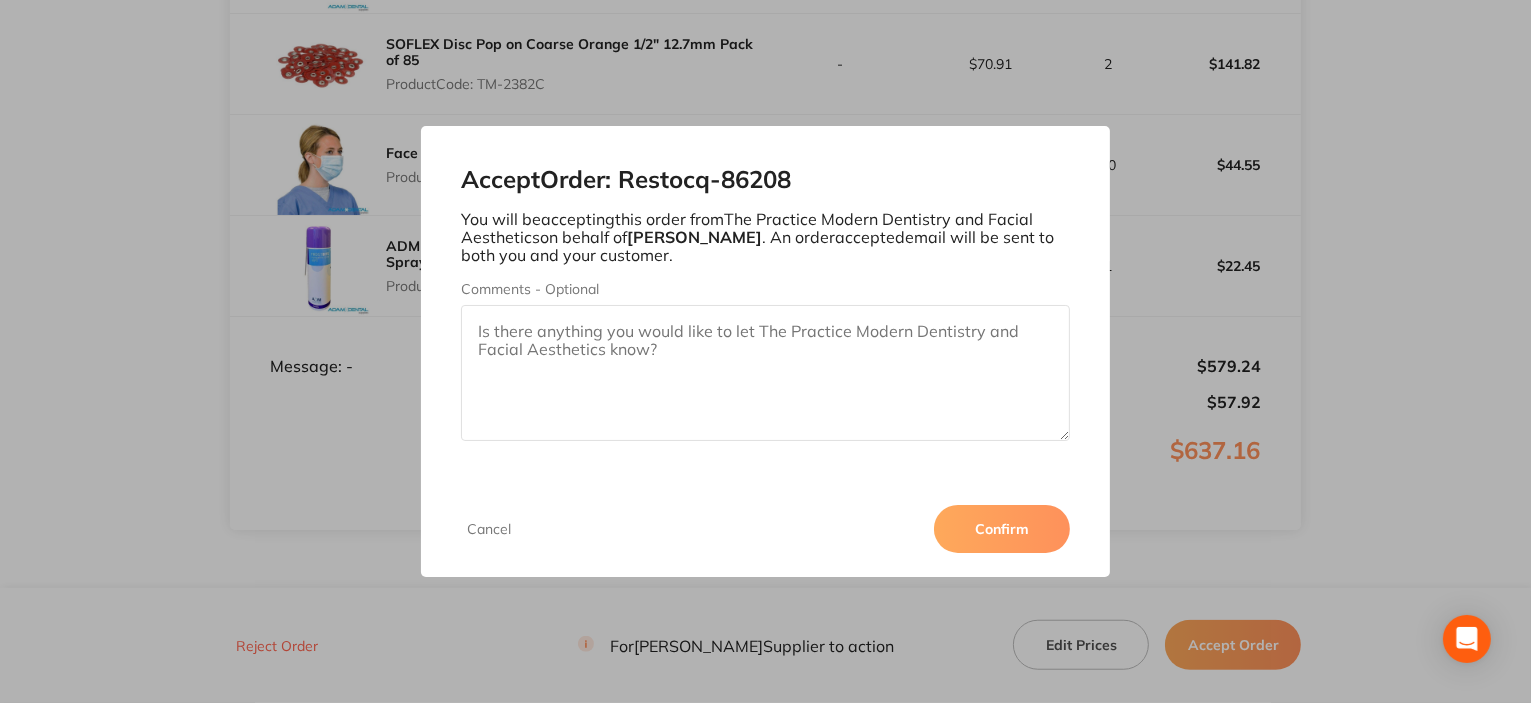 click on "Confirm" at bounding box center (1002, 529) 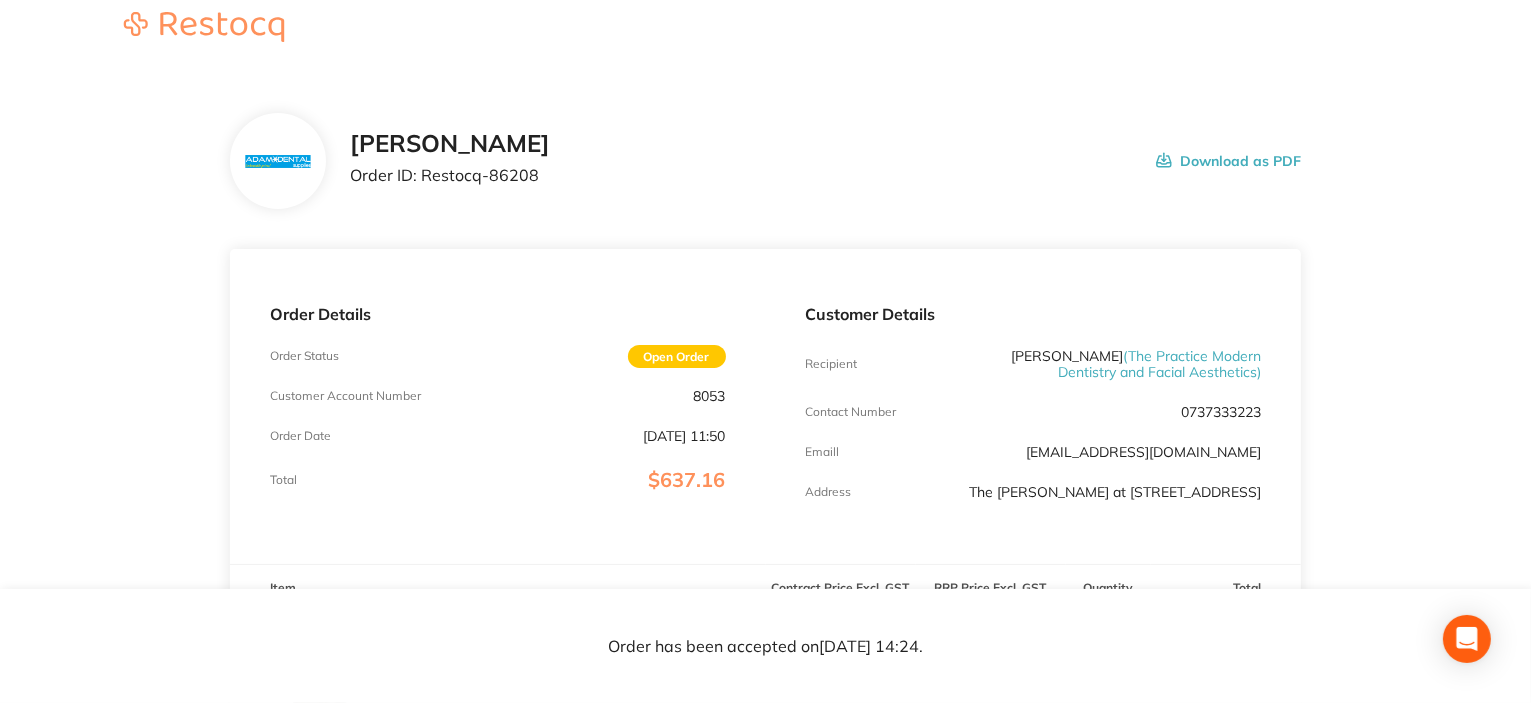 scroll, scrollTop: 0, scrollLeft: 0, axis: both 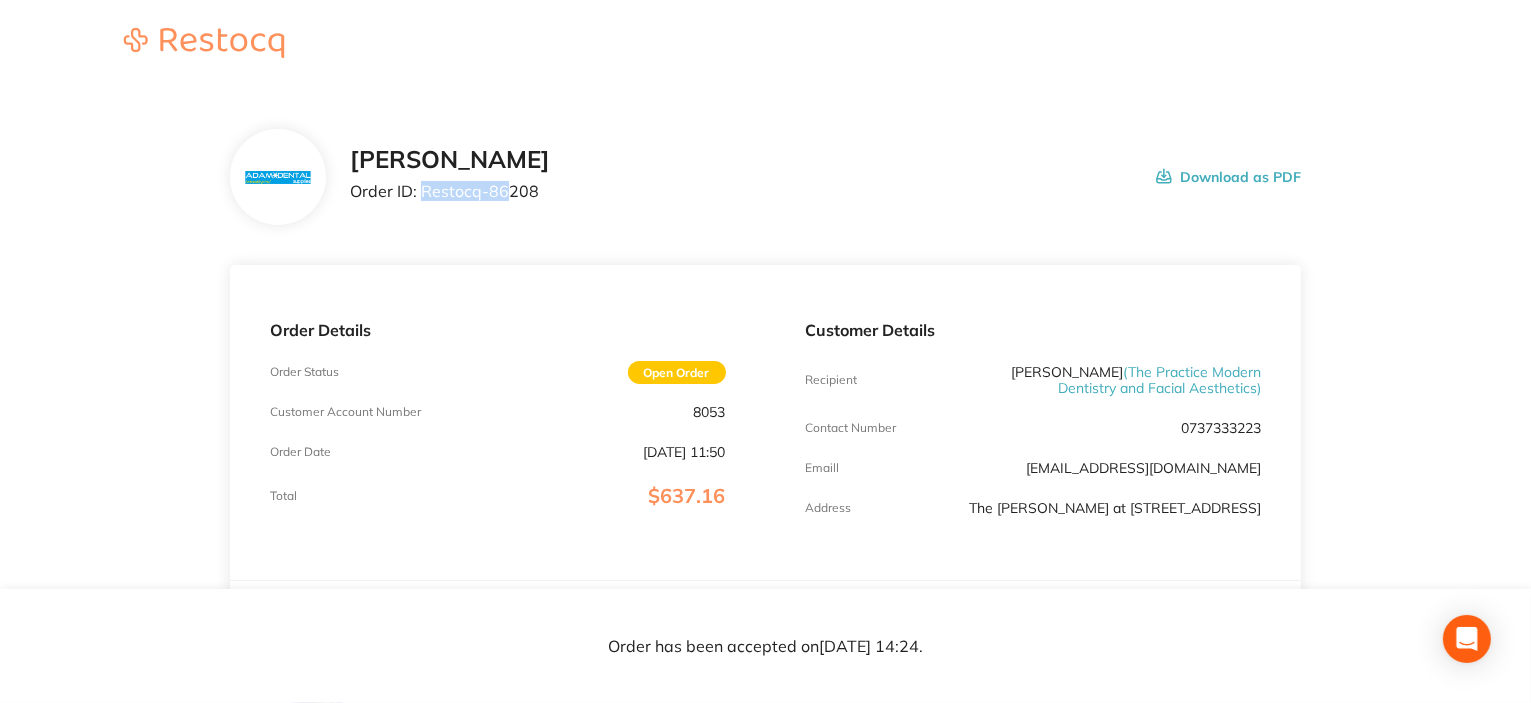drag, startPoint x: 421, startPoint y: 191, endPoint x: 476, endPoint y: 187, distance: 55.145264 